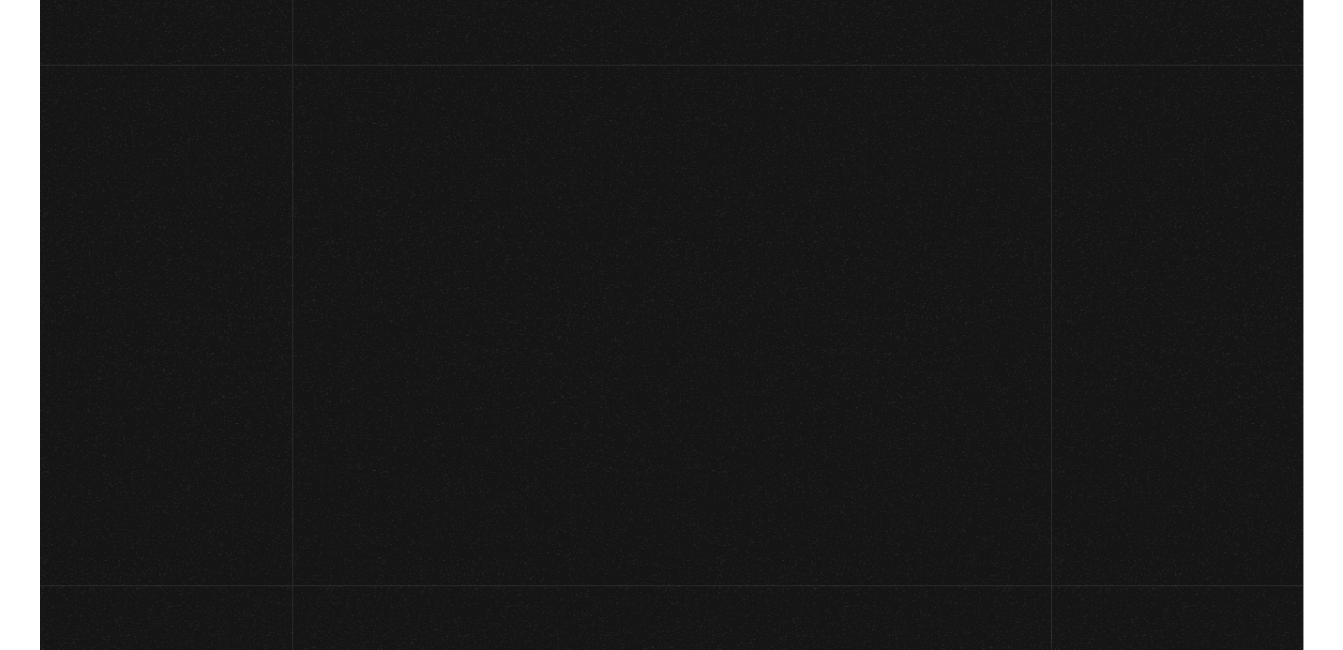 scroll, scrollTop: 0, scrollLeft: 0, axis: both 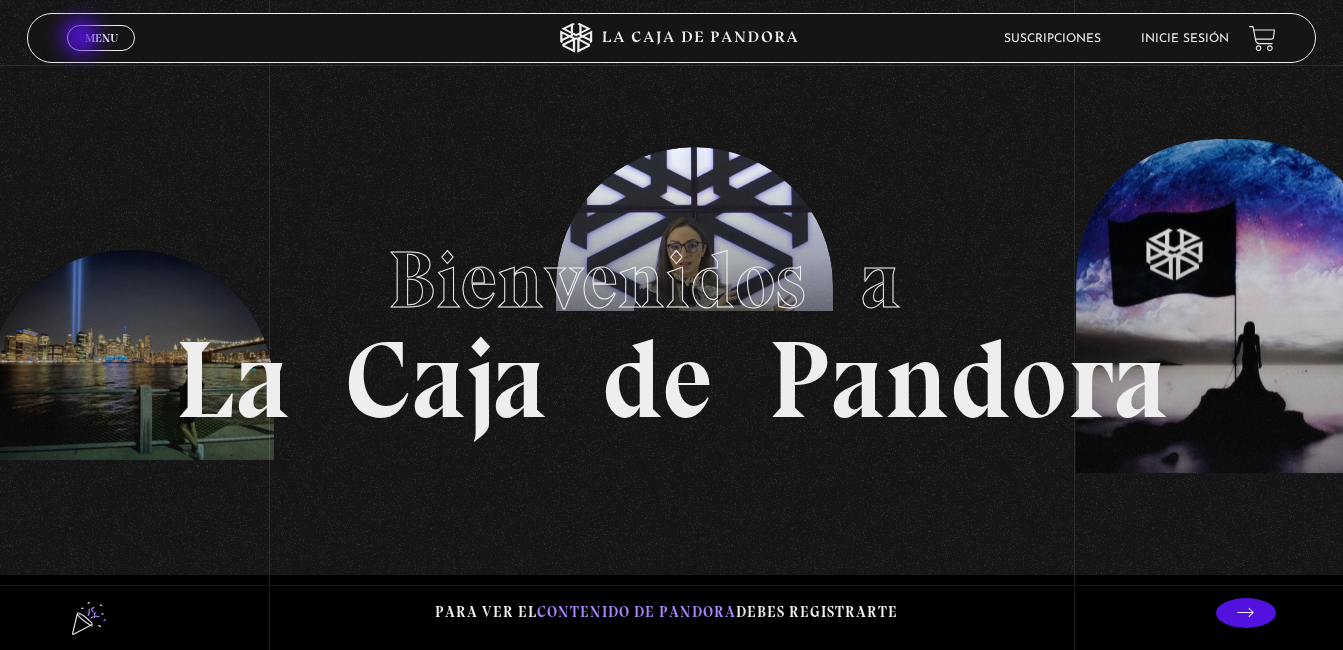 click on "Menu Cerrar" at bounding box center (101, 38) 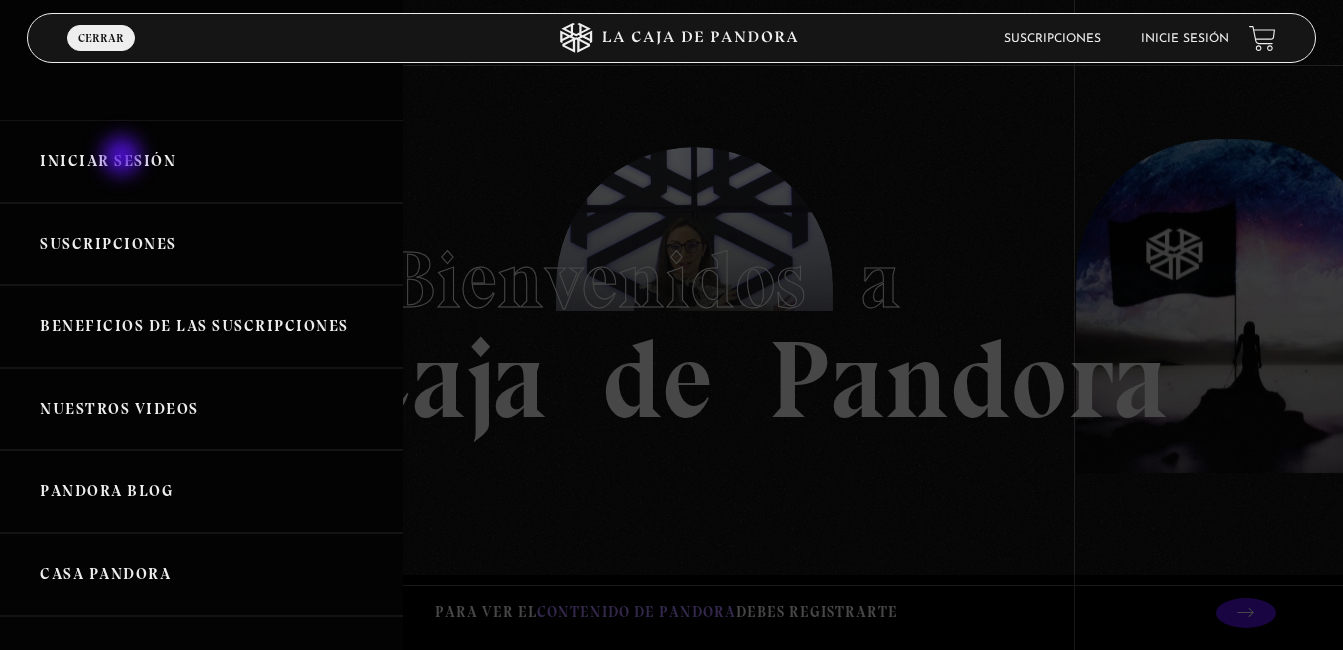 click on "Iniciar Sesión" at bounding box center (201, 161) 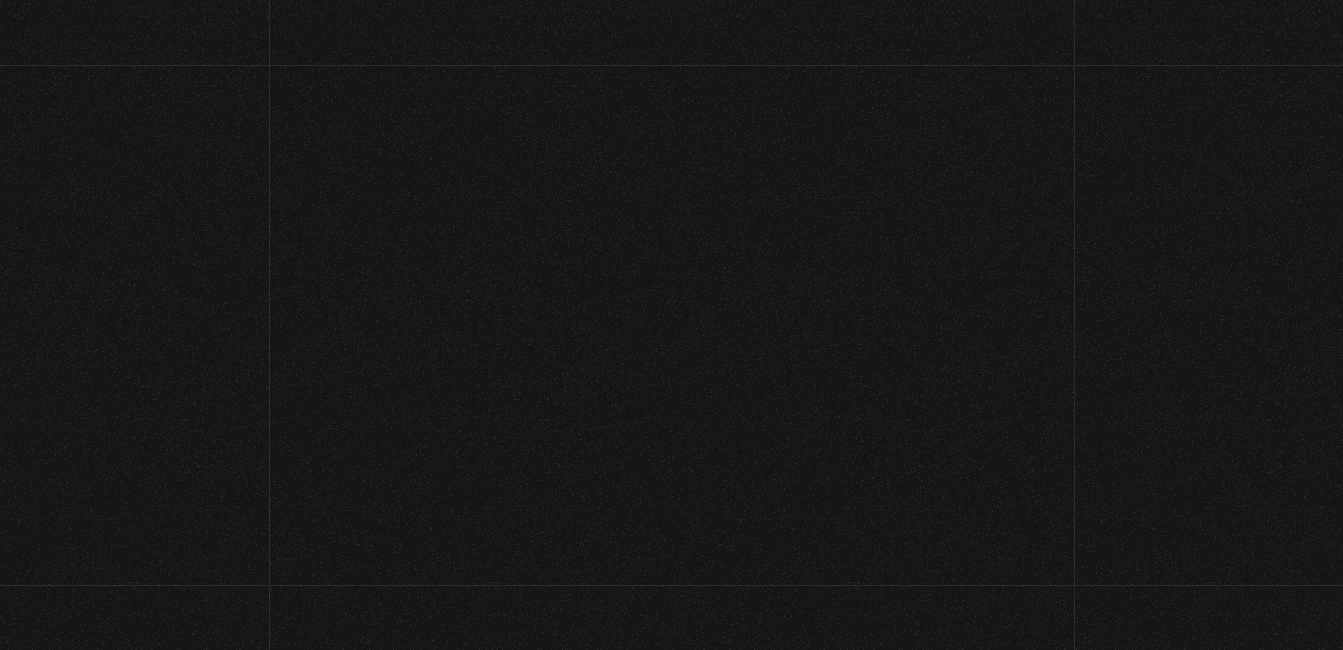 scroll, scrollTop: 0, scrollLeft: 0, axis: both 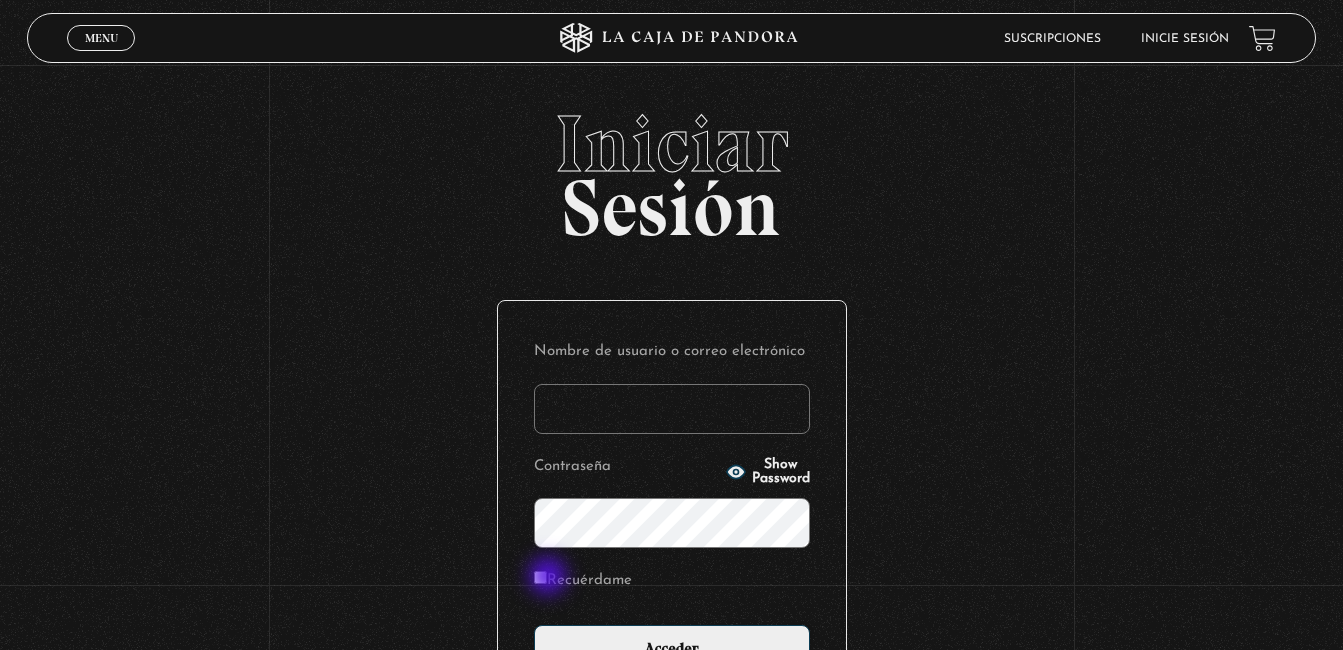 type on "[USERNAME]@example.com" 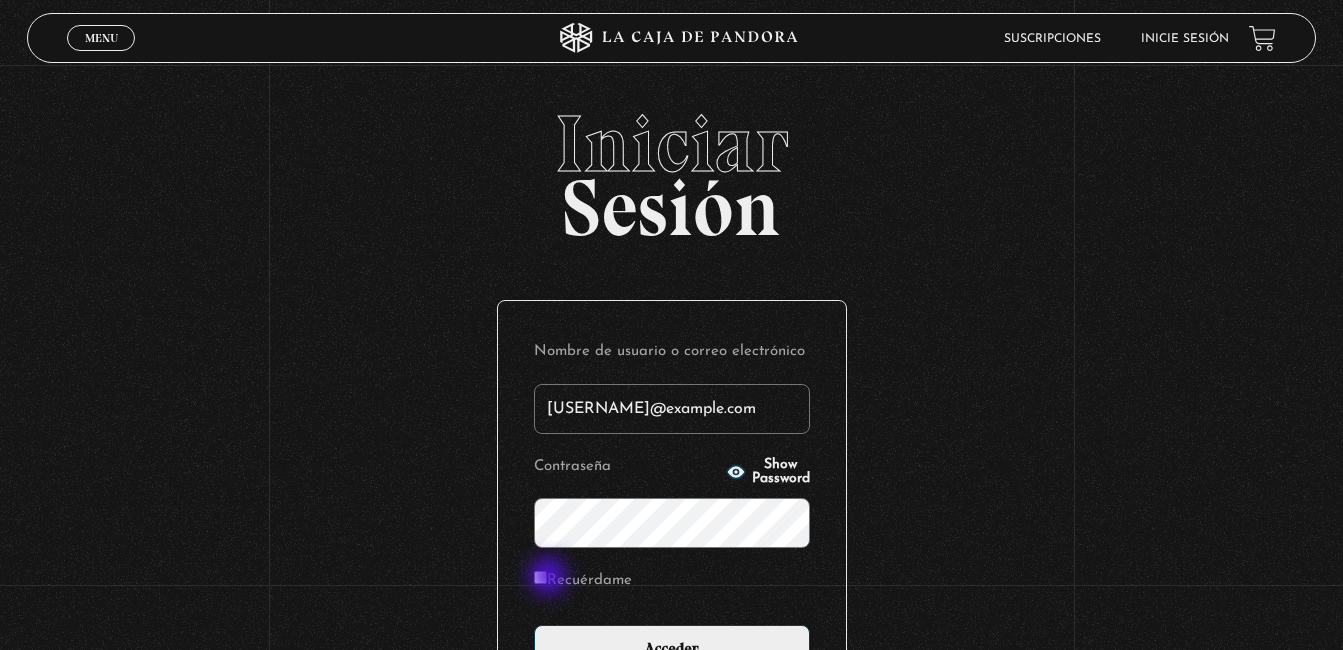 click on "Recuérdame" at bounding box center (540, 577) 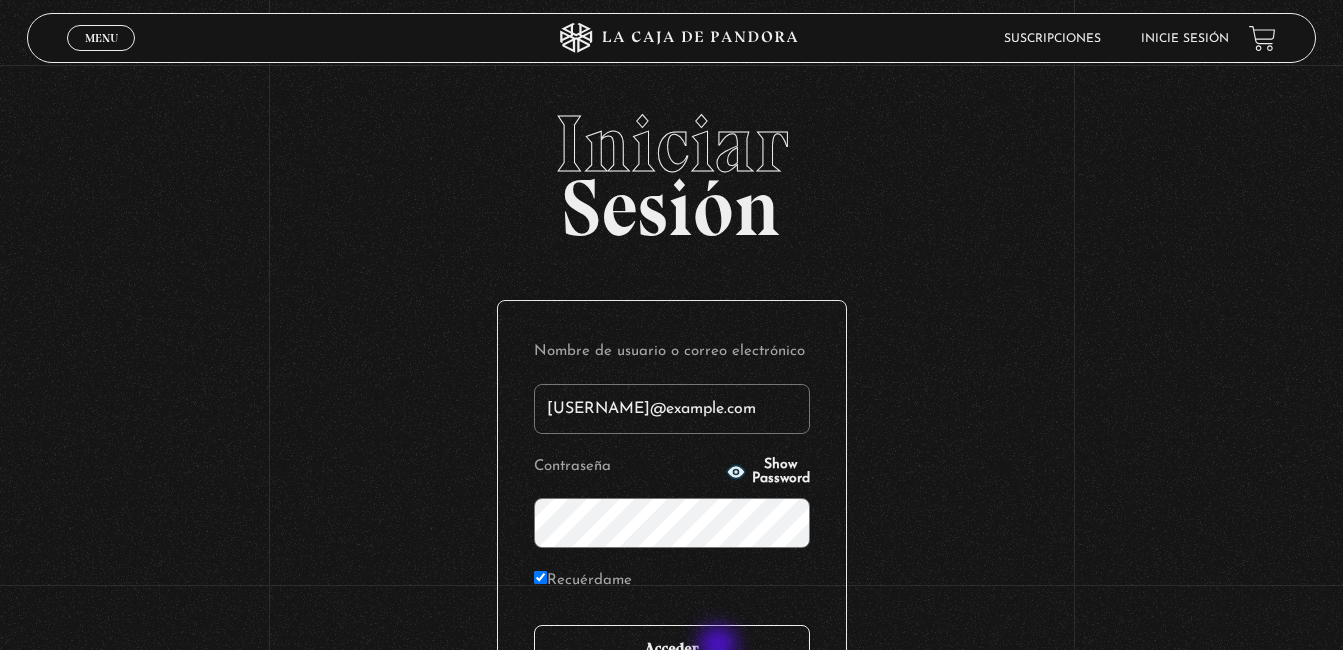 click on "Acceder" at bounding box center [672, 650] 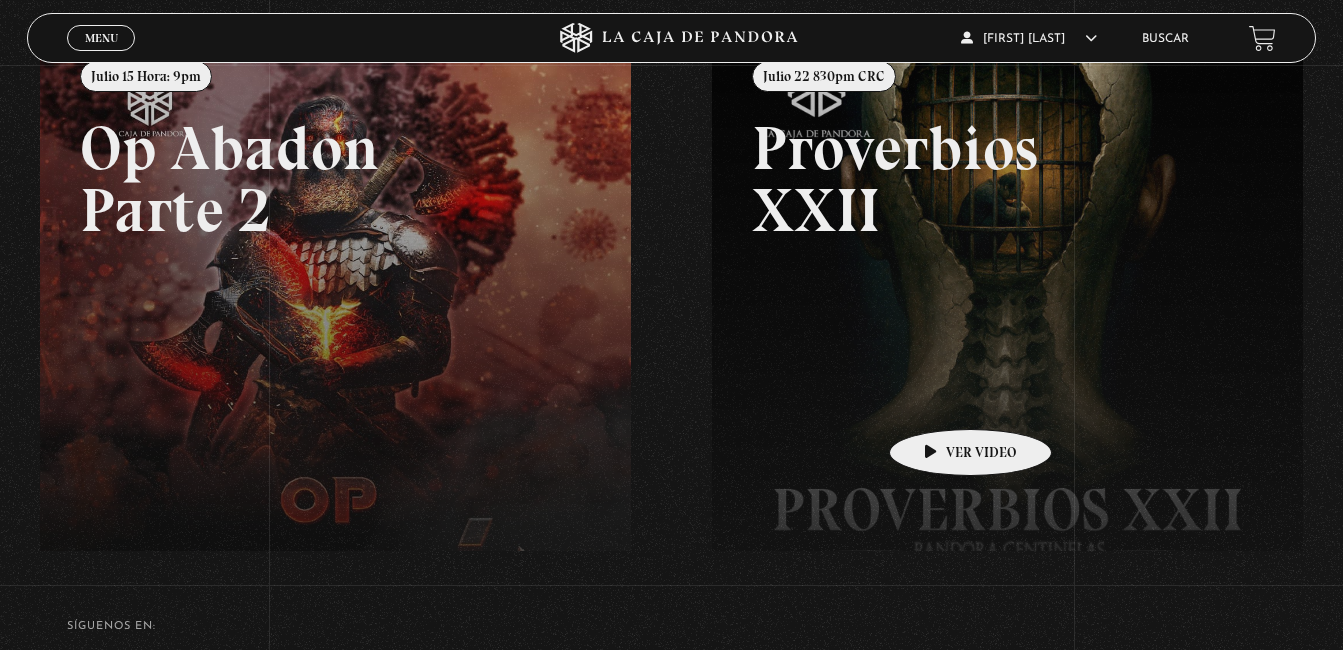 scroll, scrollTop: 486, scrollLeft: 0, axis: vertical 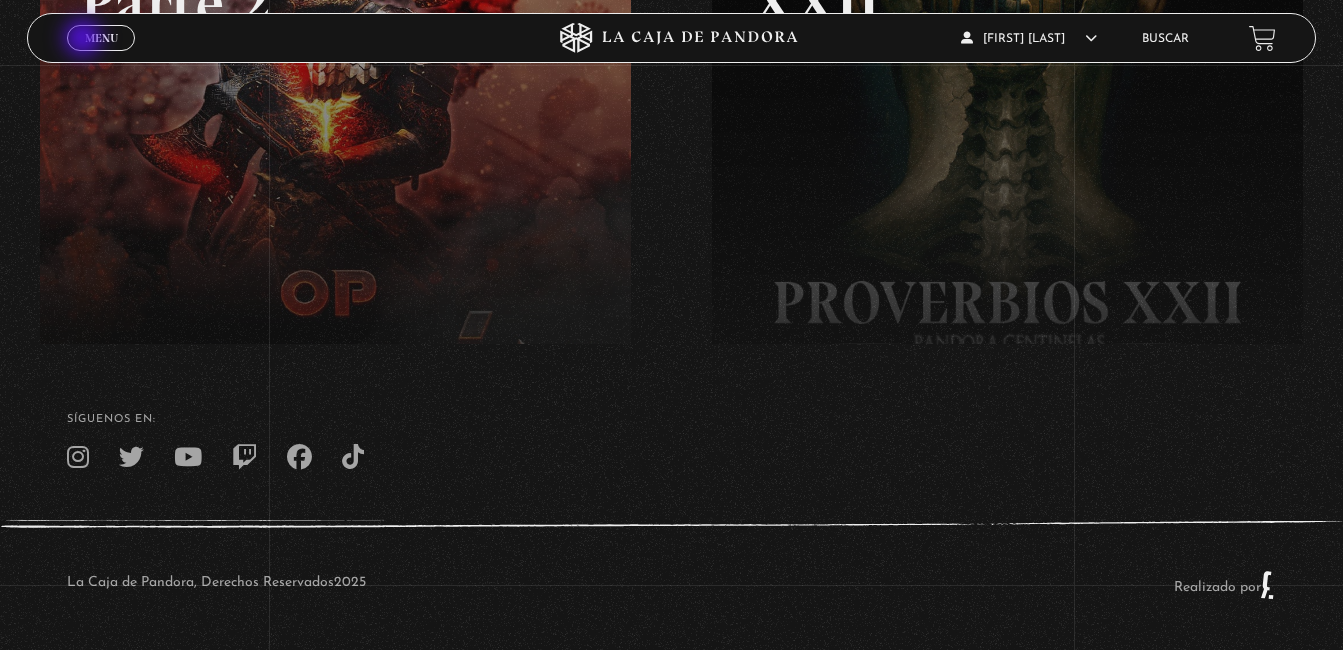 click on "Menu" at bounding box center (101, 38) 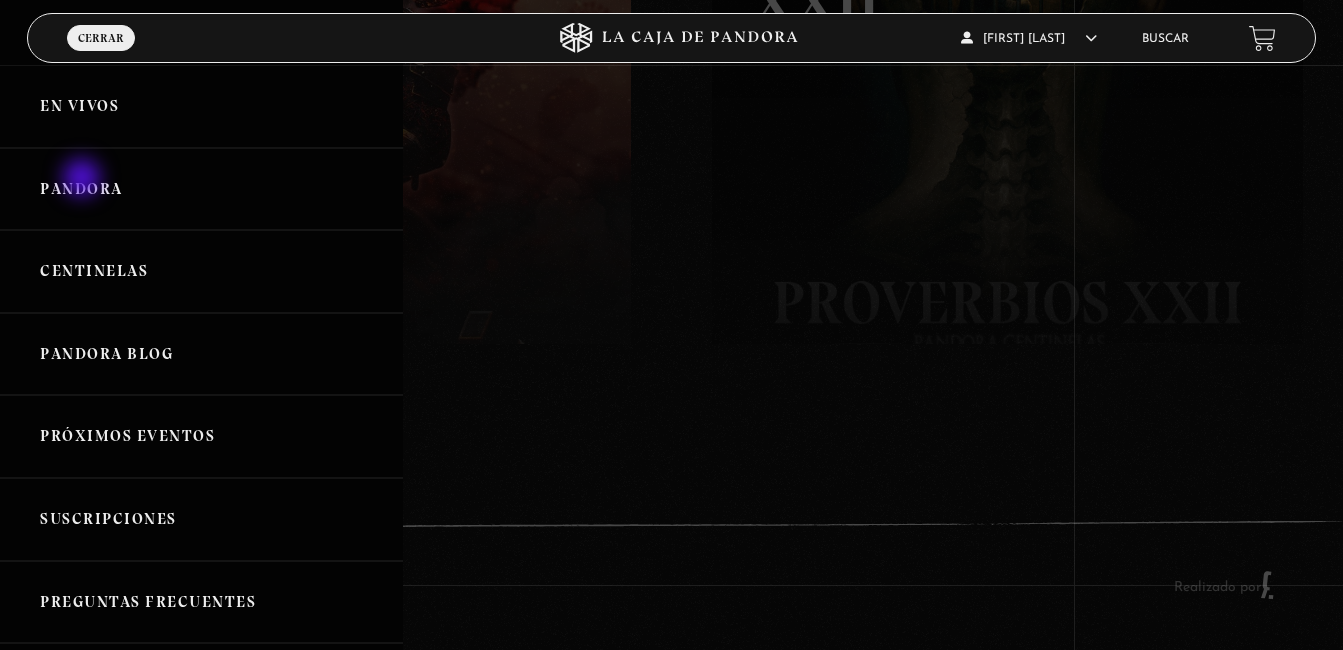 click on "Pandora" at bounding box center [201, 189] 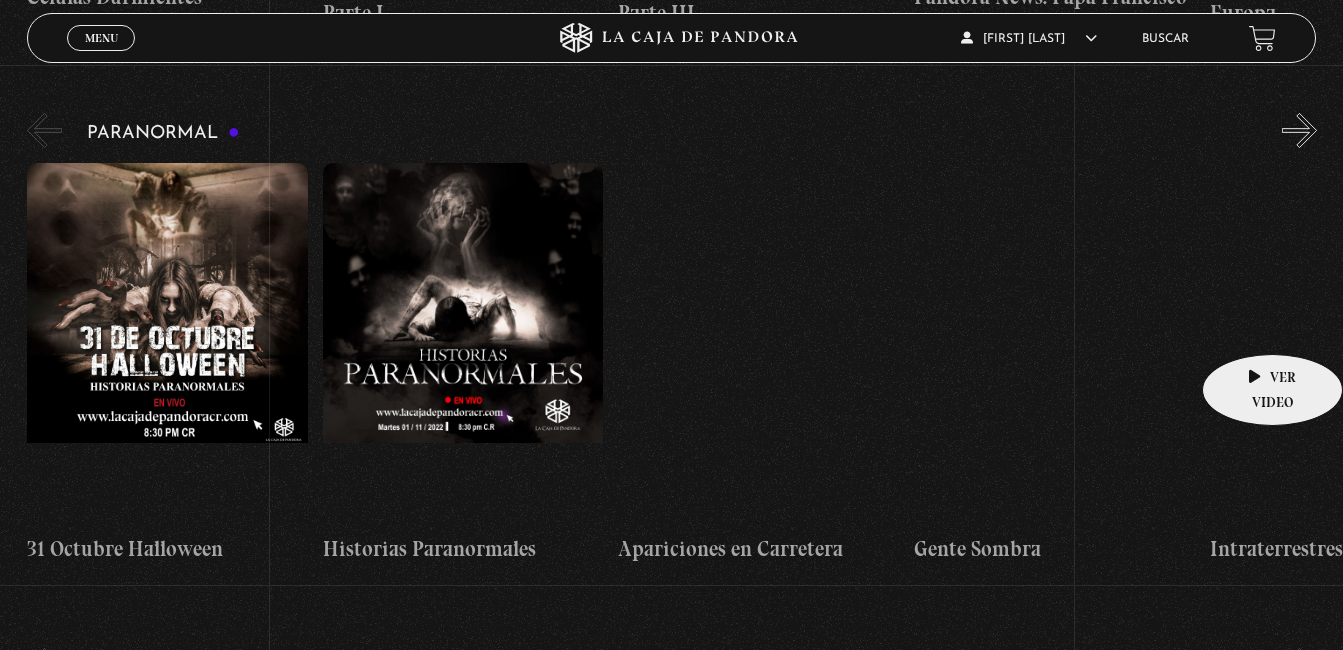 scroll, scrollTop: 880, scrollLeft: 0, axis: vertical 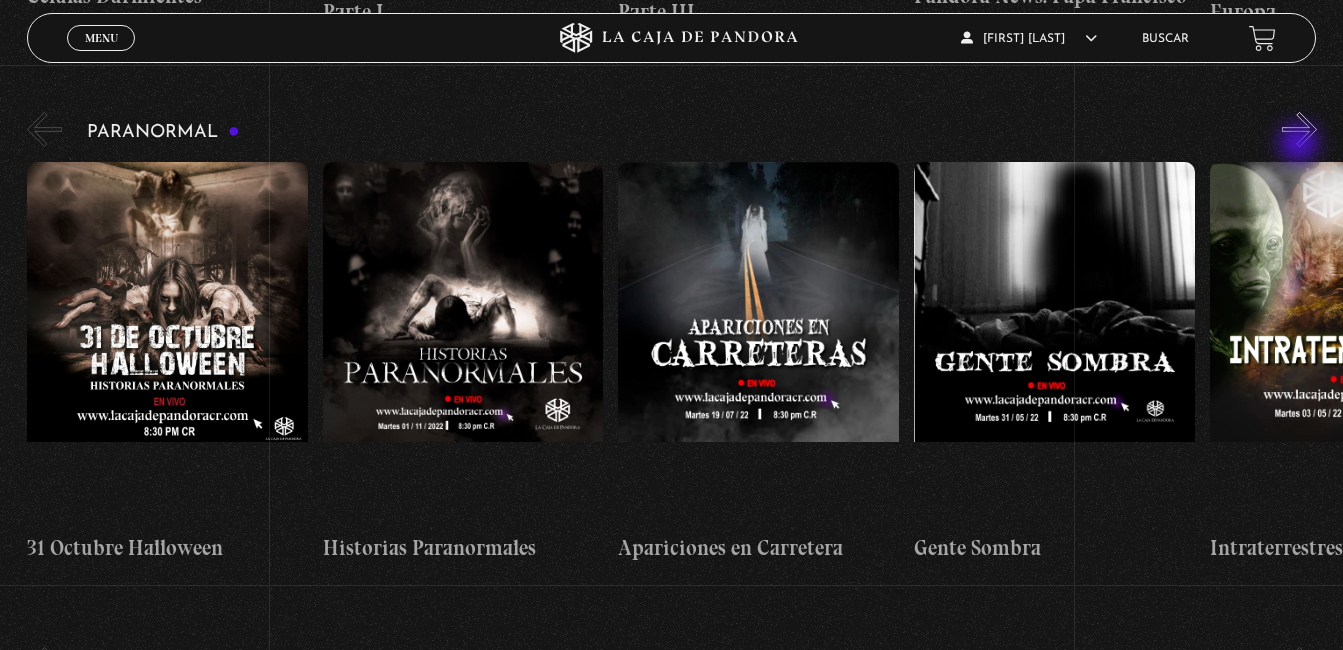 click on "»" at bounding box center [1299, 129] 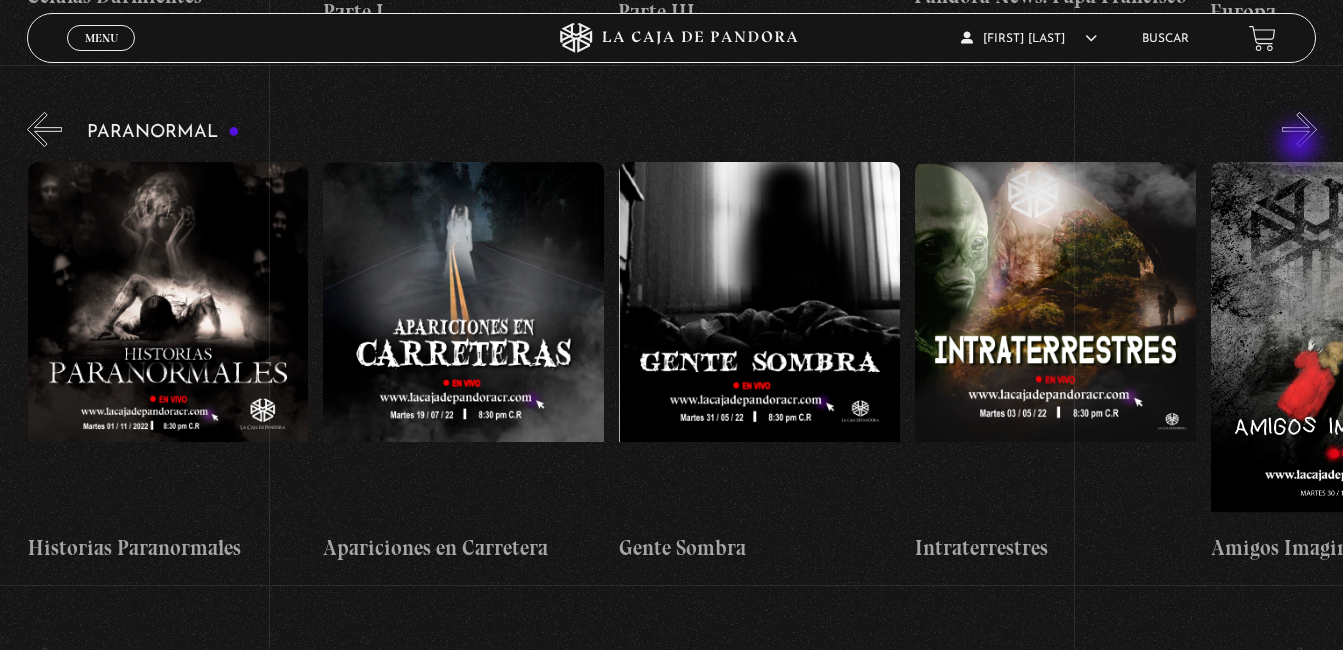 click on "»" at bounding box center (1299, 129) 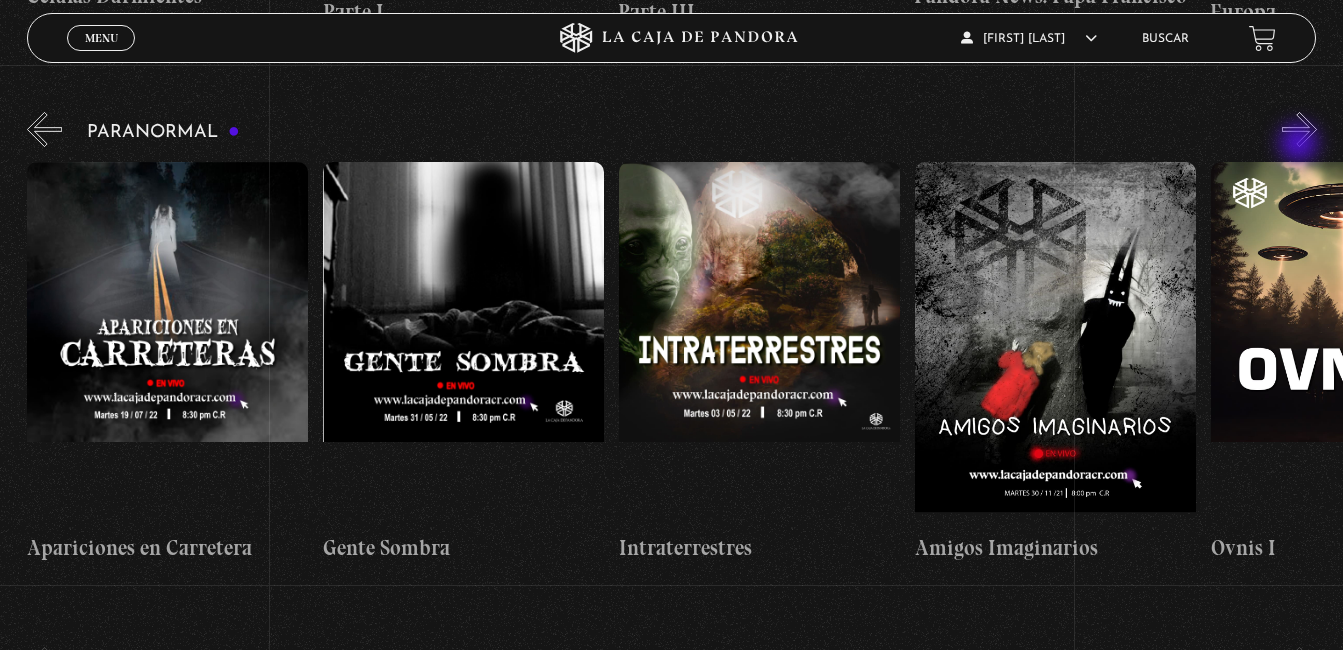 click on "»" at bounding box center (1299, 129) 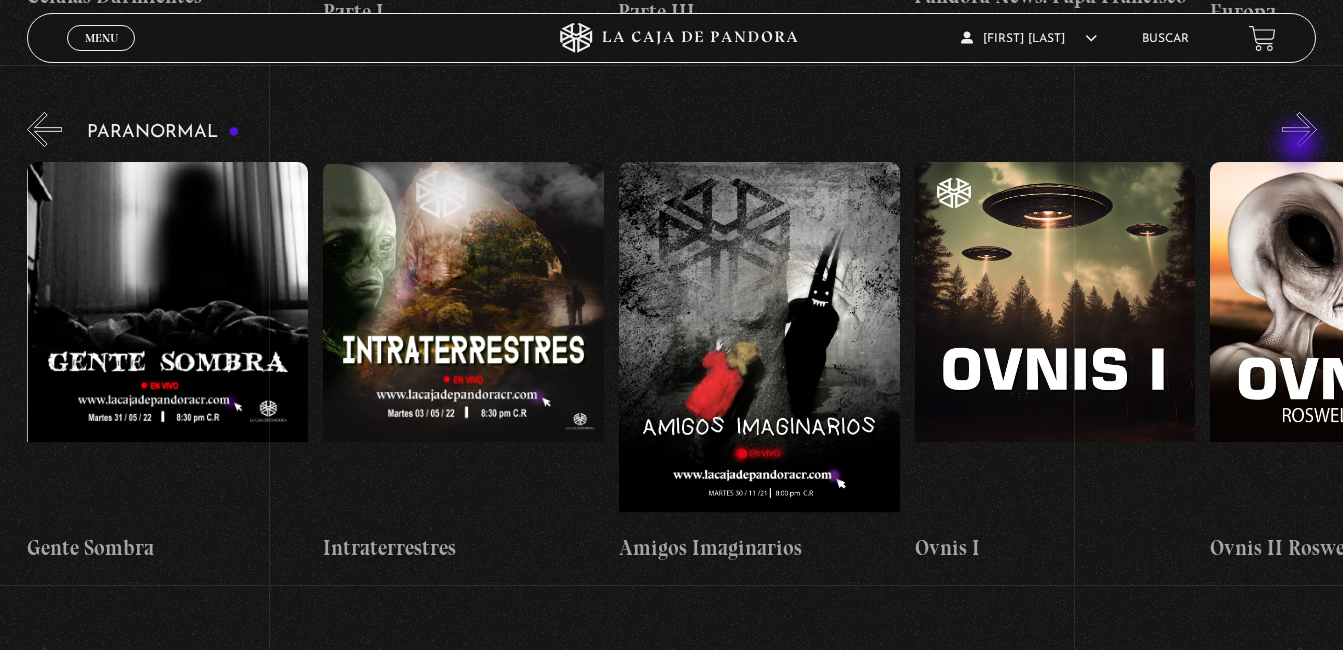 click on "»" at bounding box center [1299, 129] 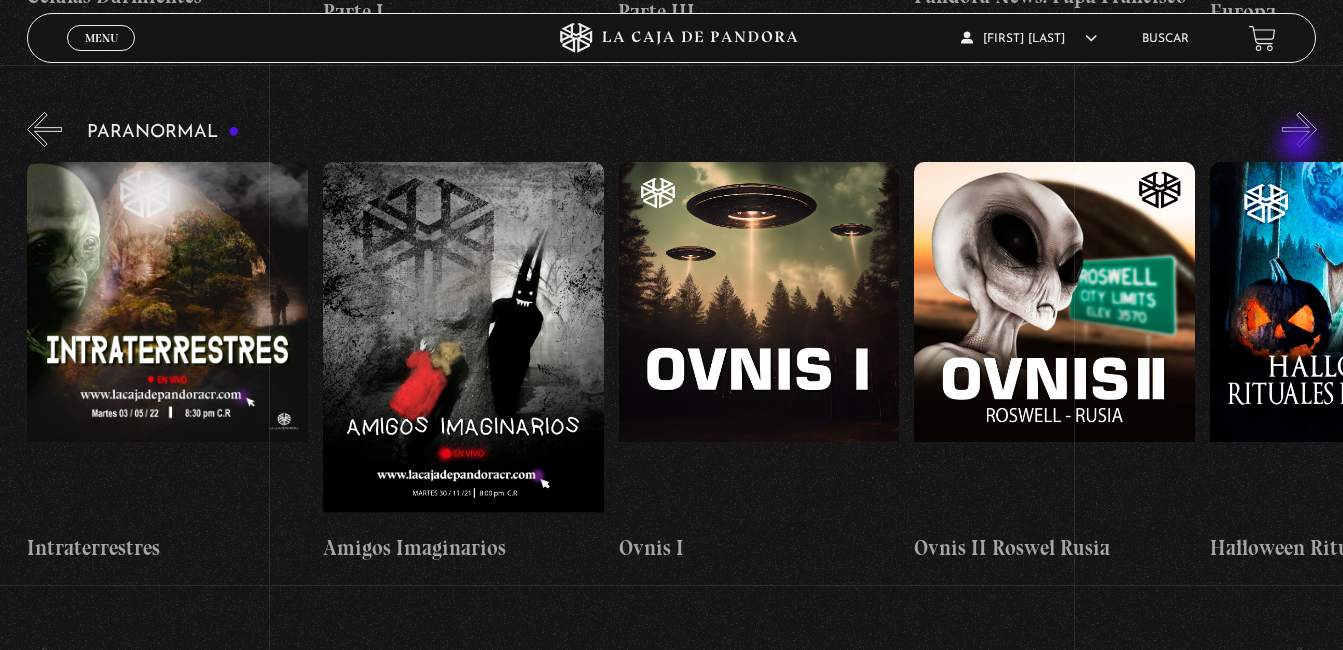 click on "»" at bounding box center [1299, 129] 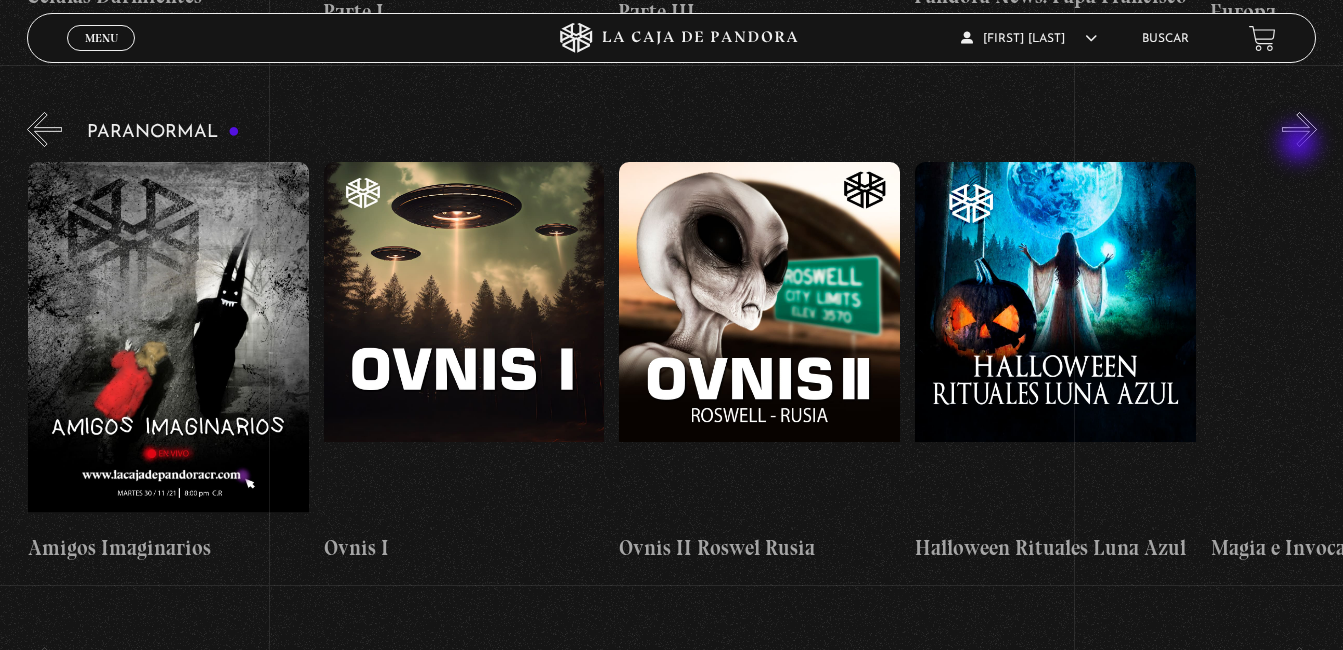 click on "»" at bounding box center [1299, 129] 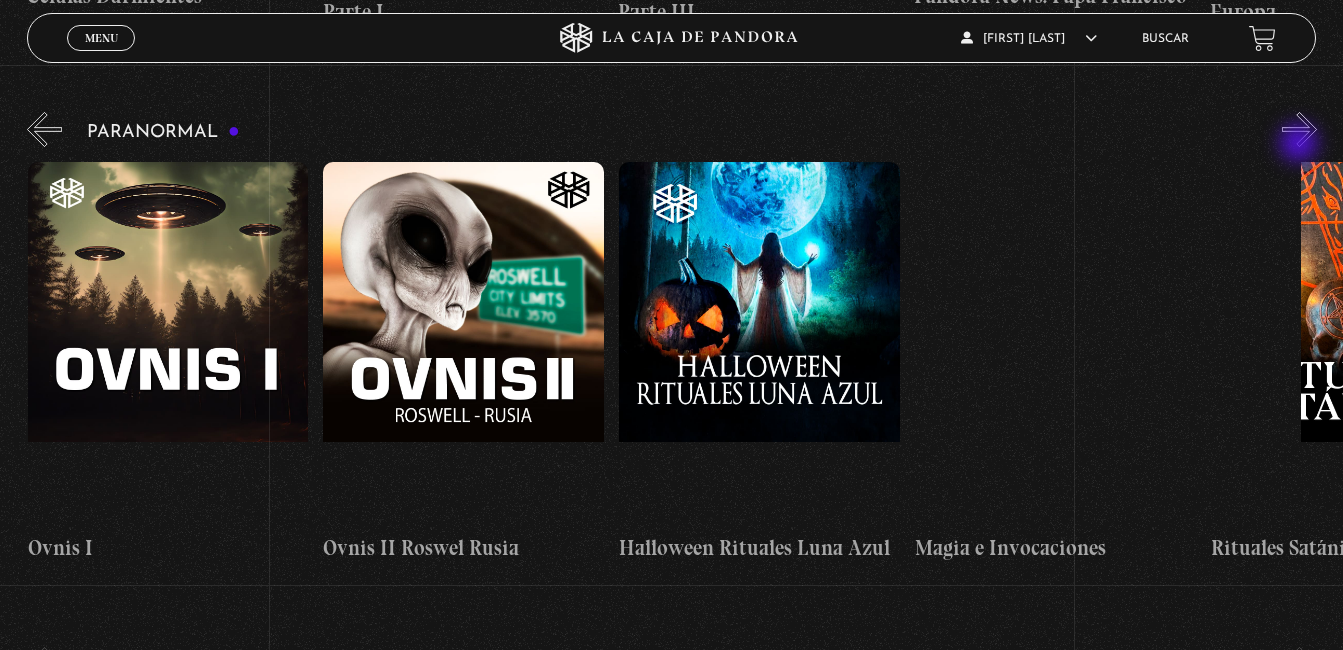 click on "»" at bounding box center [1299, 129] 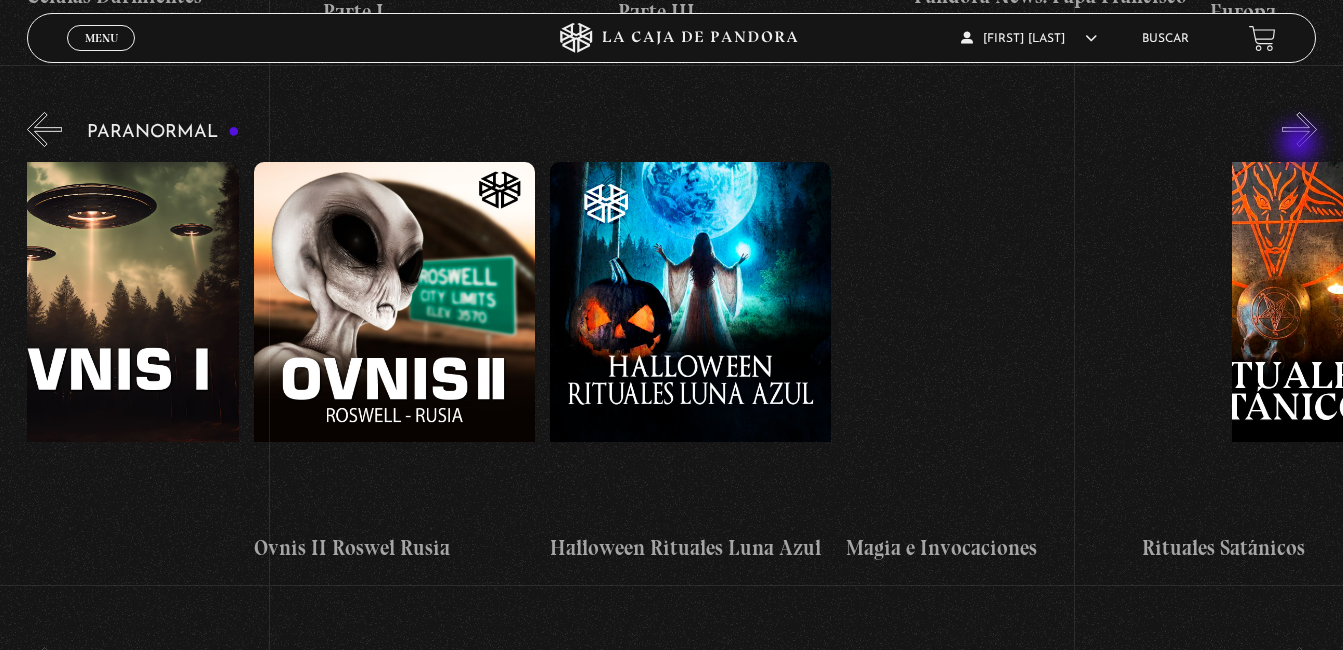 scroll, scrollTop: 0, scrollLeft: 1923, axis: horizontal 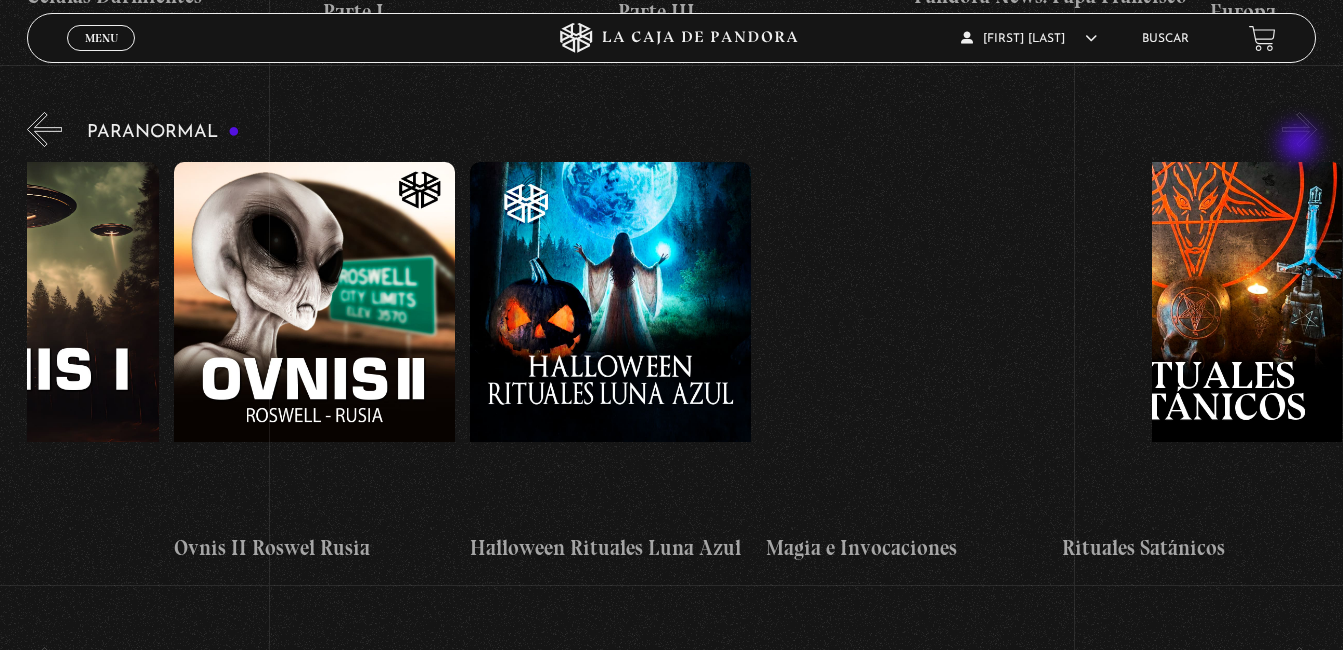 click on "»" at bounding box center (1299, 129) 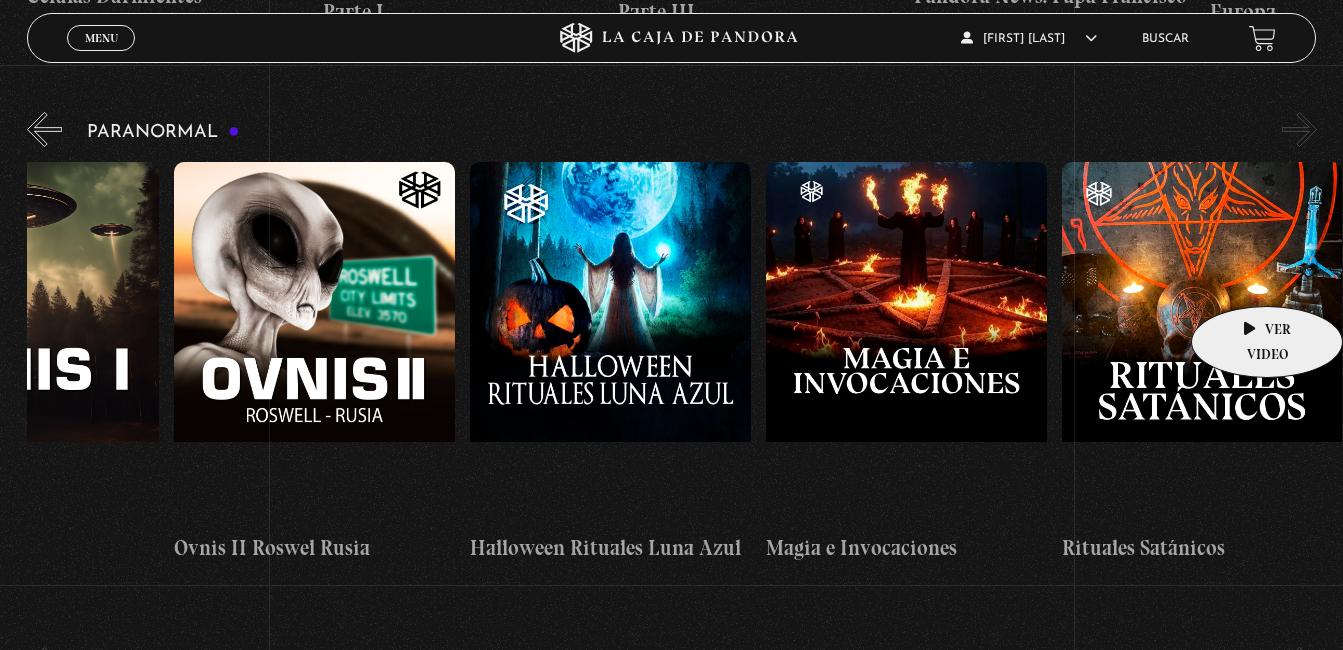 click at bounding box center (1202, 342) 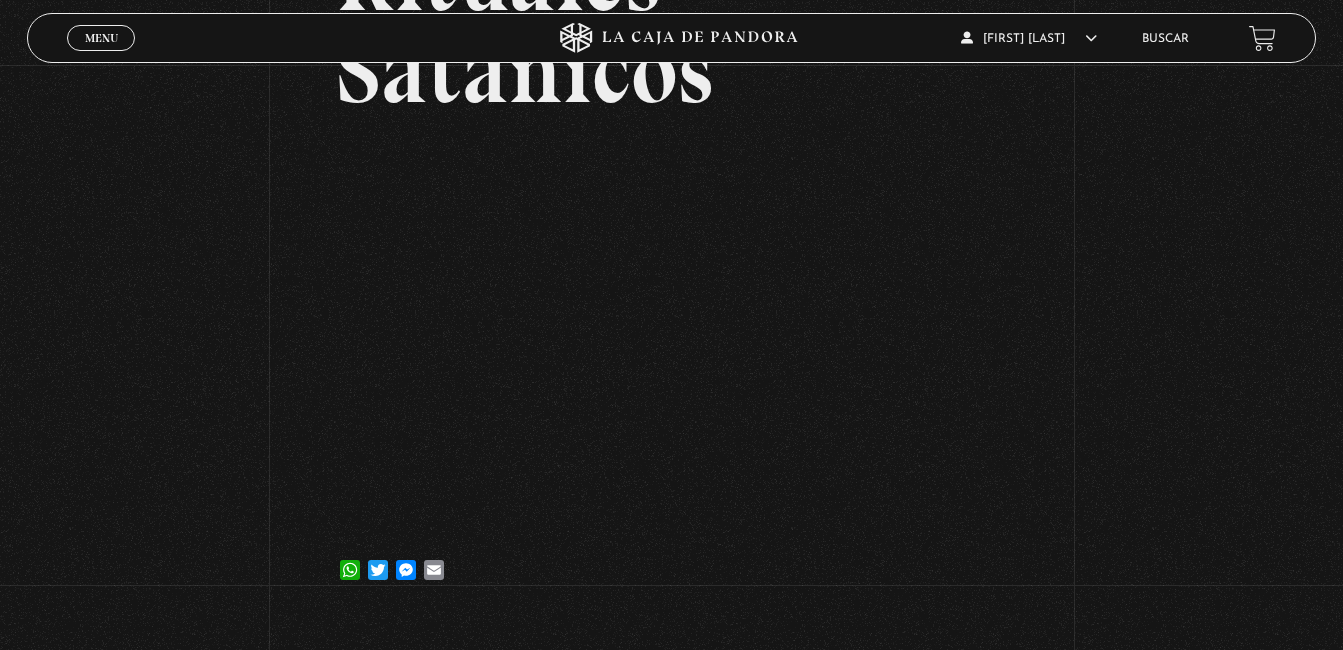 scroll, scrollTop: 233, scrollLeft: 0, axis: vertical 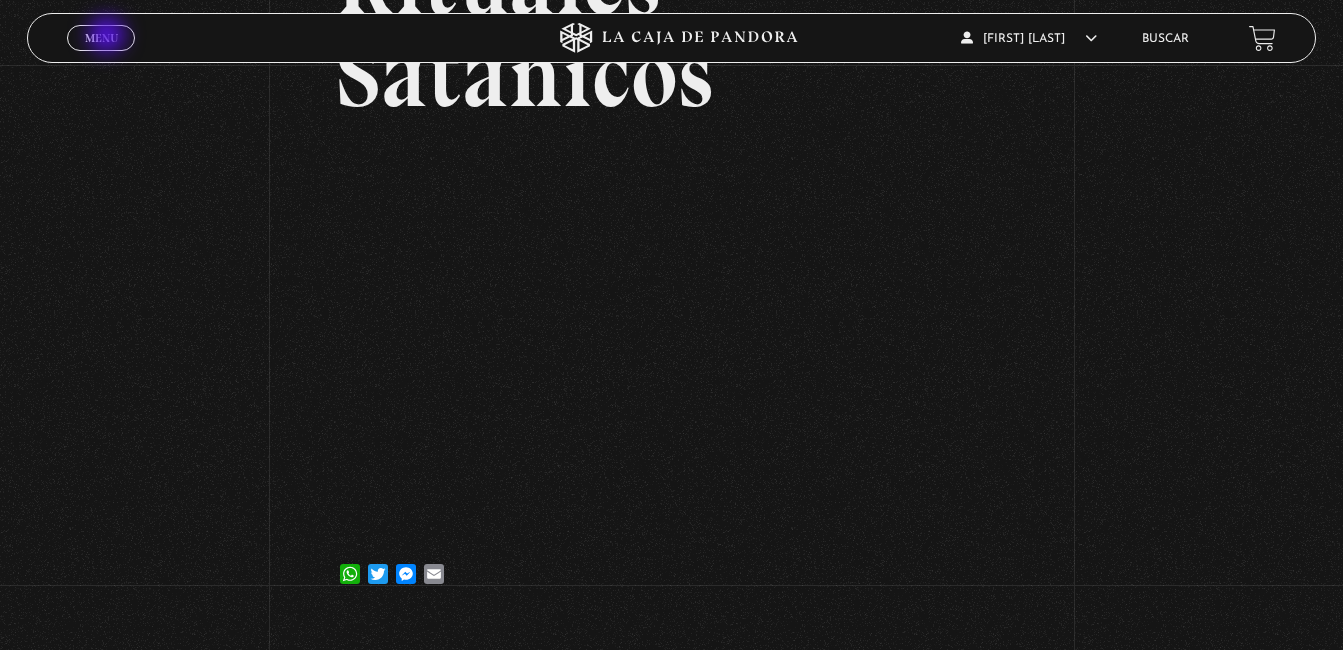 click on "Menu" at bounding box center [101, 38] 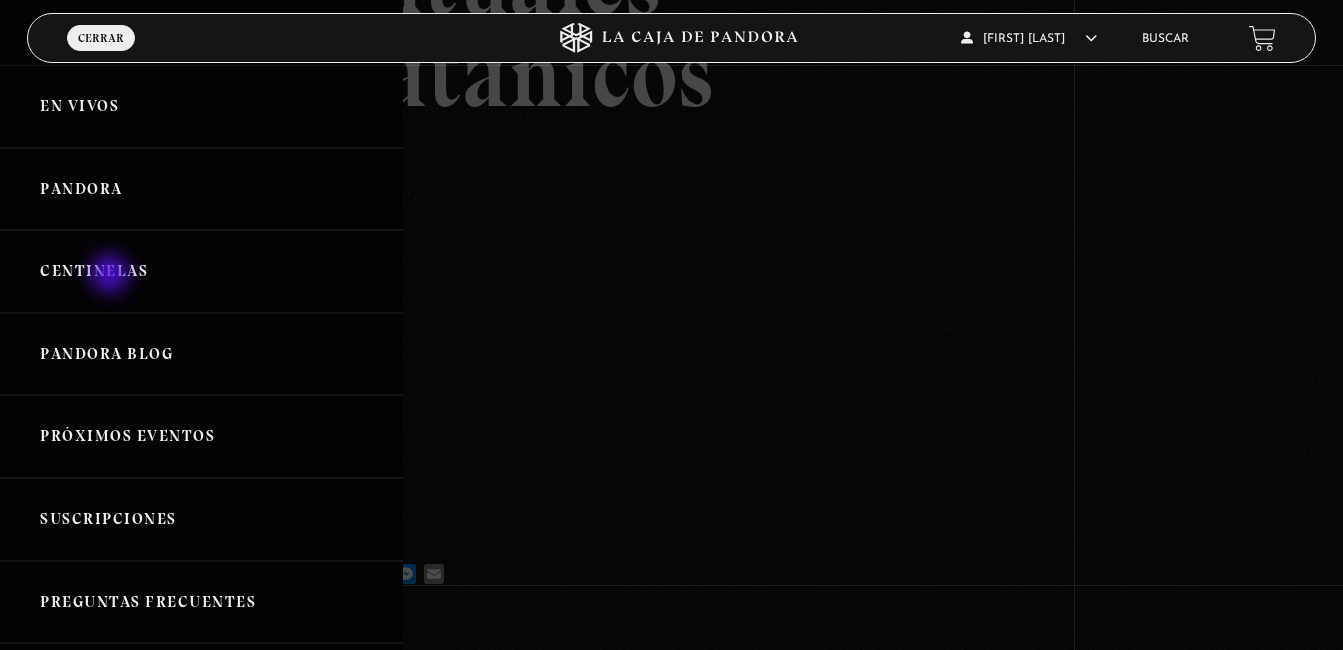 click on "Centinelas" at bounding box center (201, 271) 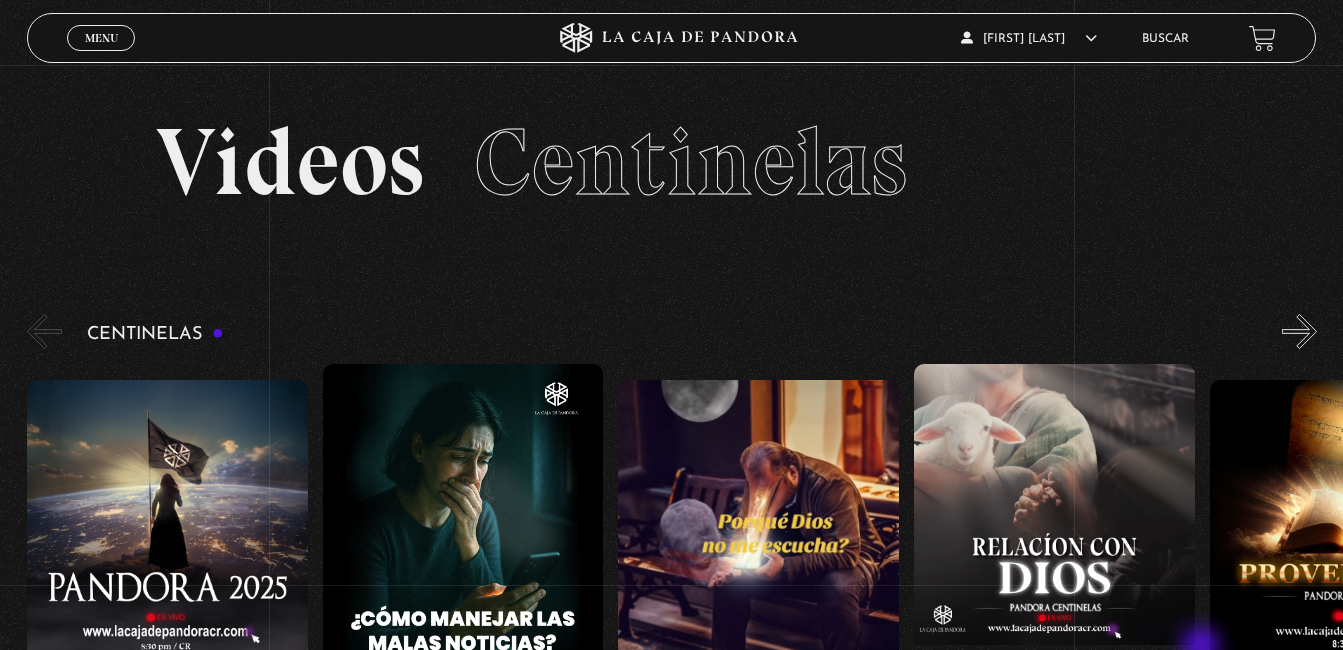 scroll, scrollTop: 0, scrollLeft: 0, axis: both 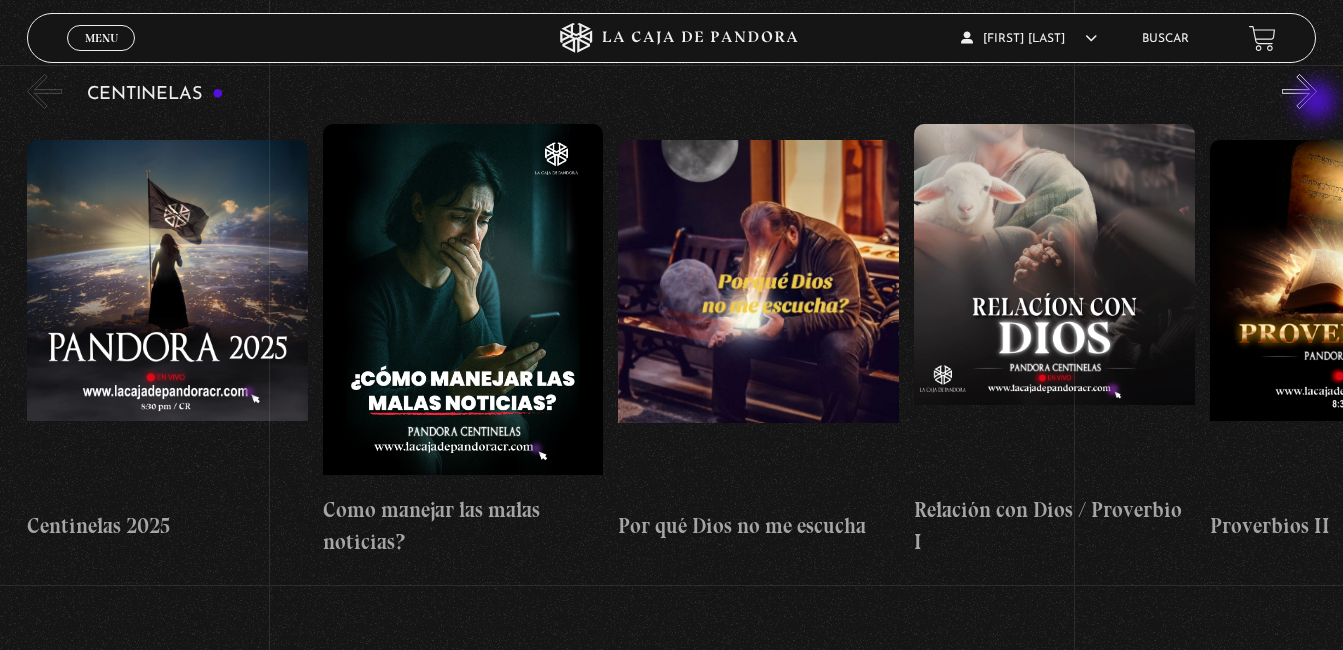 click on "»" at bounding box center (1299, 91) 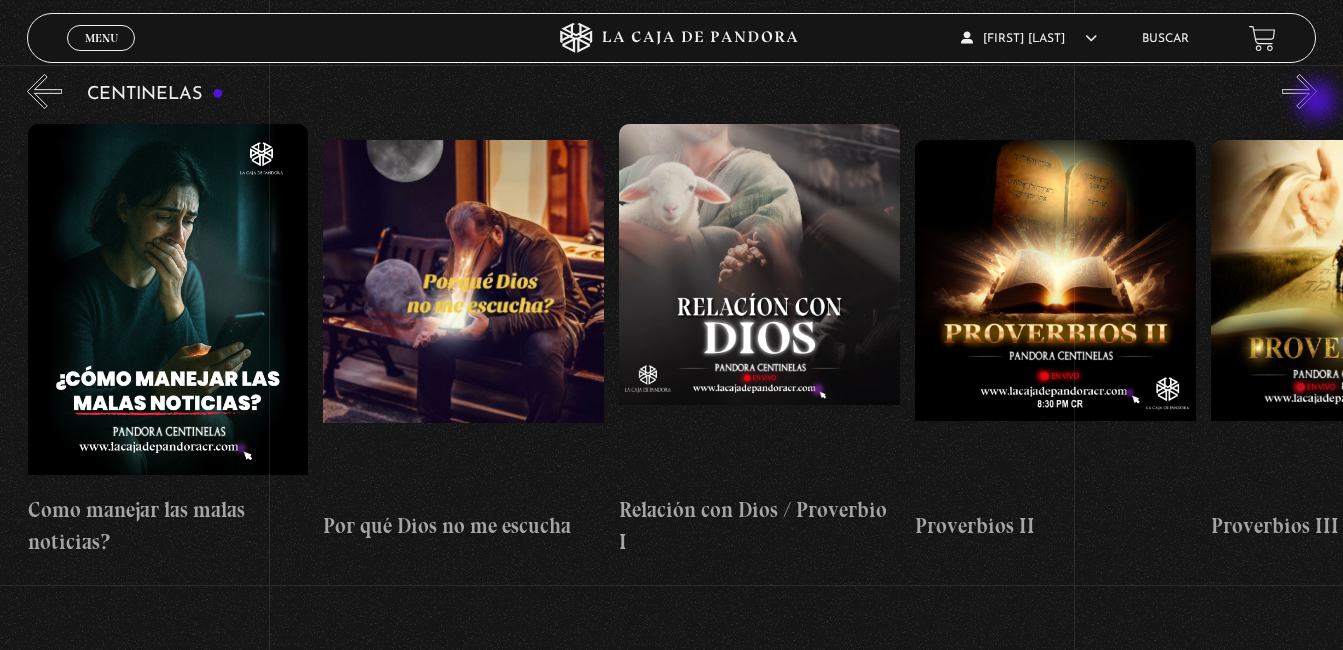 click on "»" at bounding box center (1299, 91) 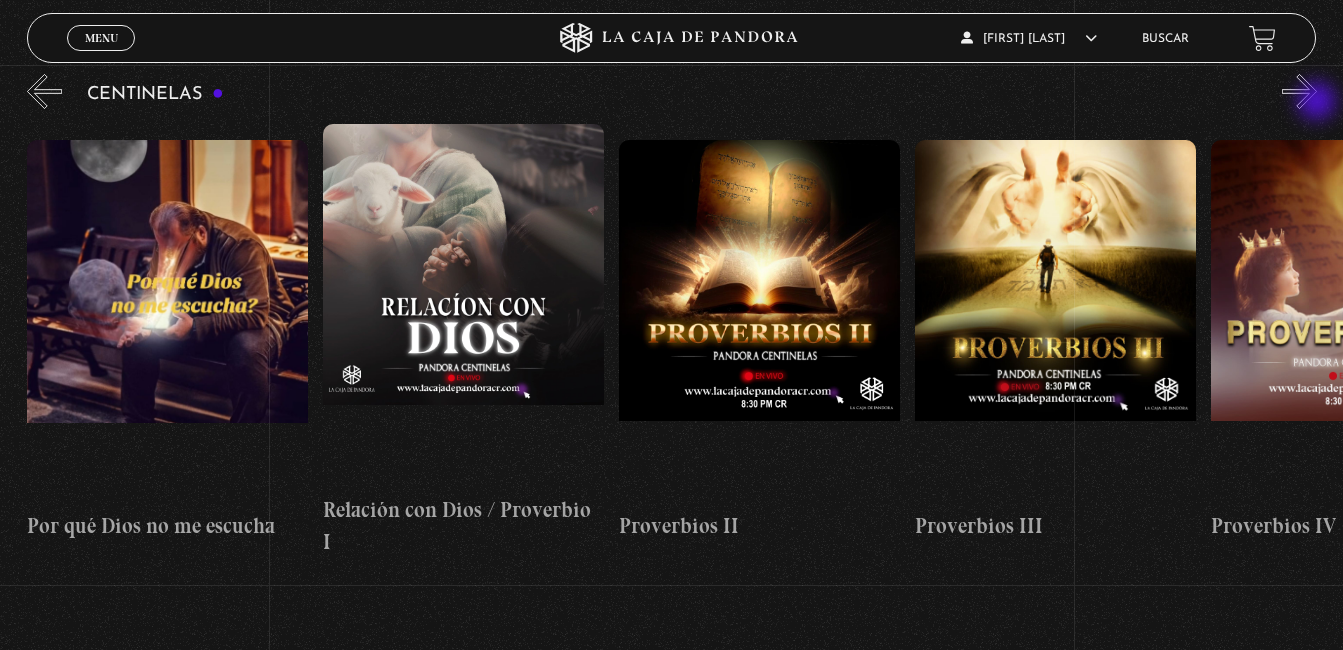 click on "»" at bounding box center [1299, 91] 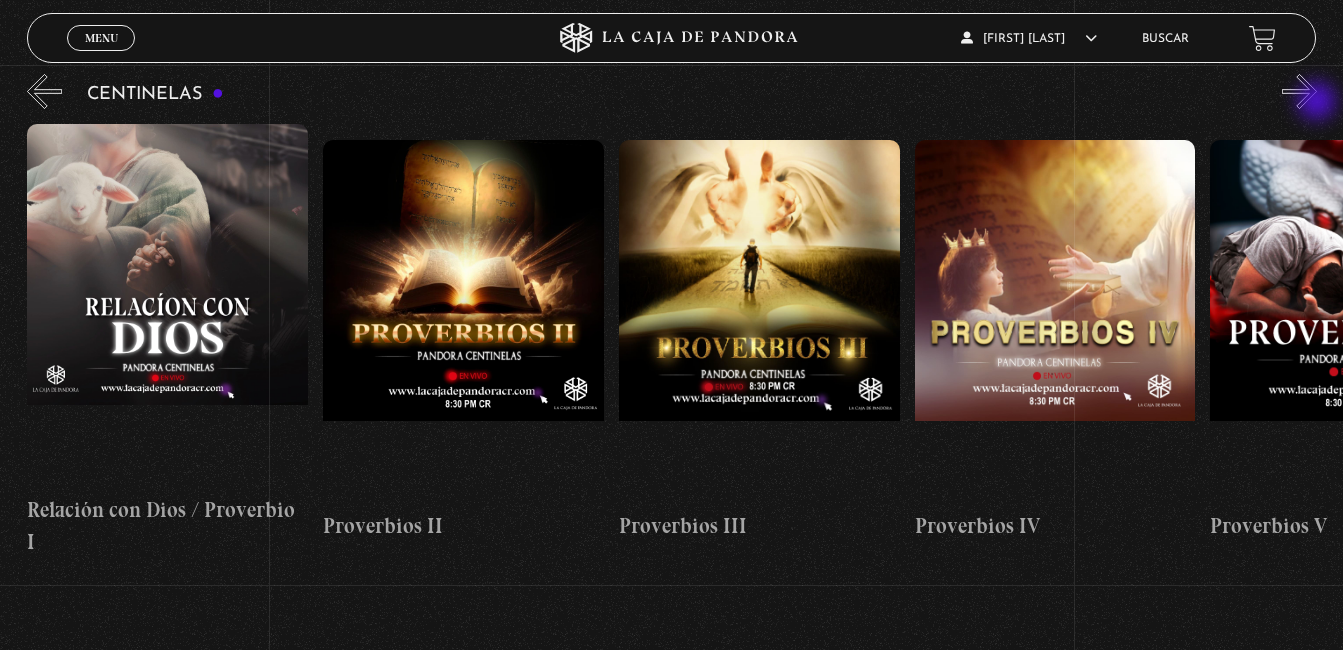 click on "»" at bounding box center (1299, 91) 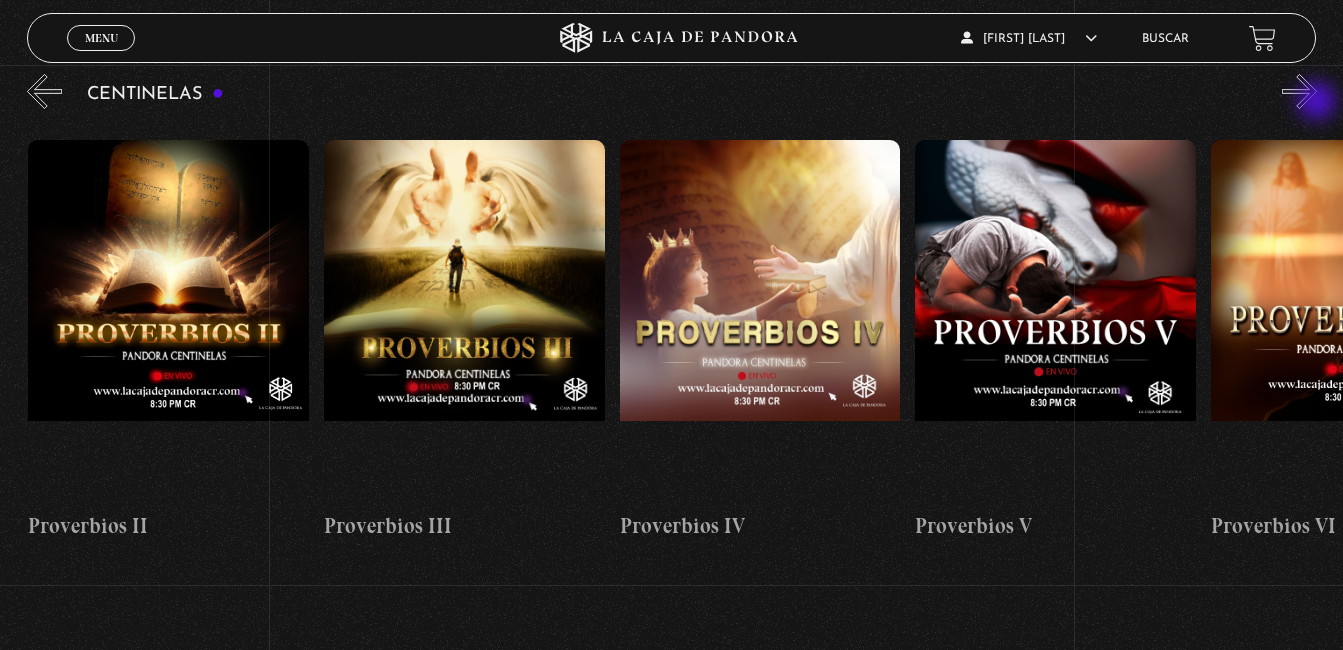scroll, scrollTop: 0, scrollLeft: 1183, axis: horizontal 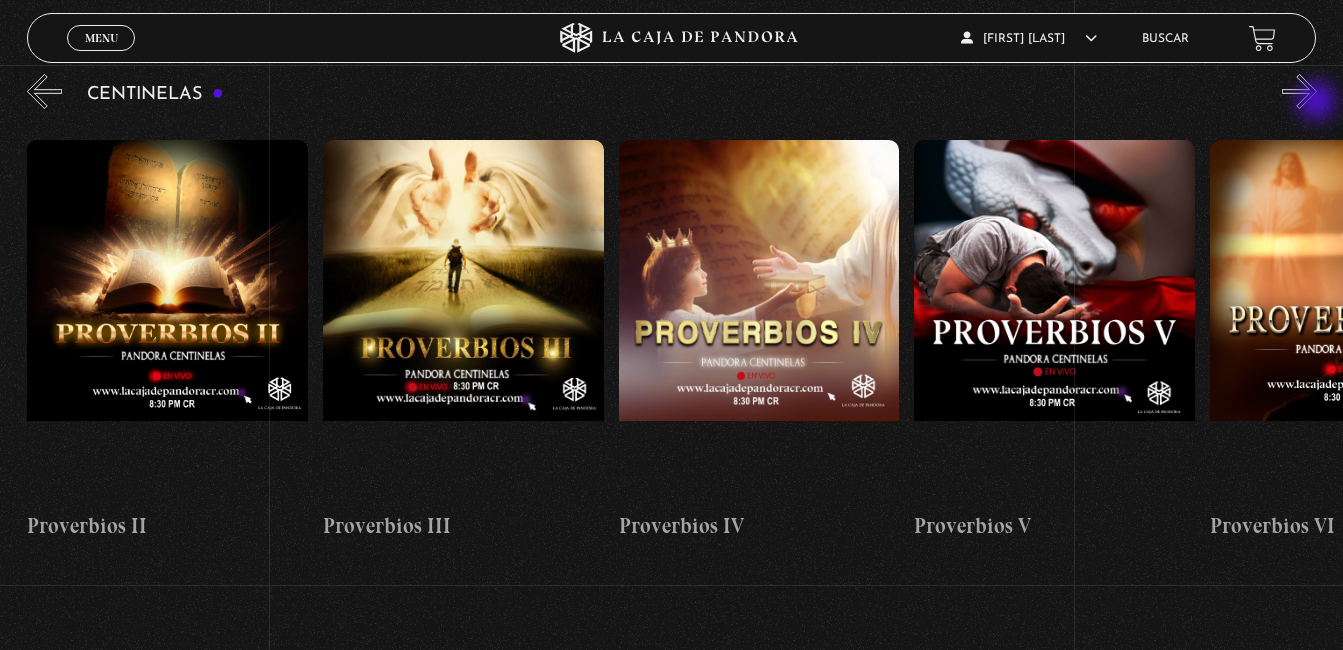click on "»" at bounding box center (1299, 91) 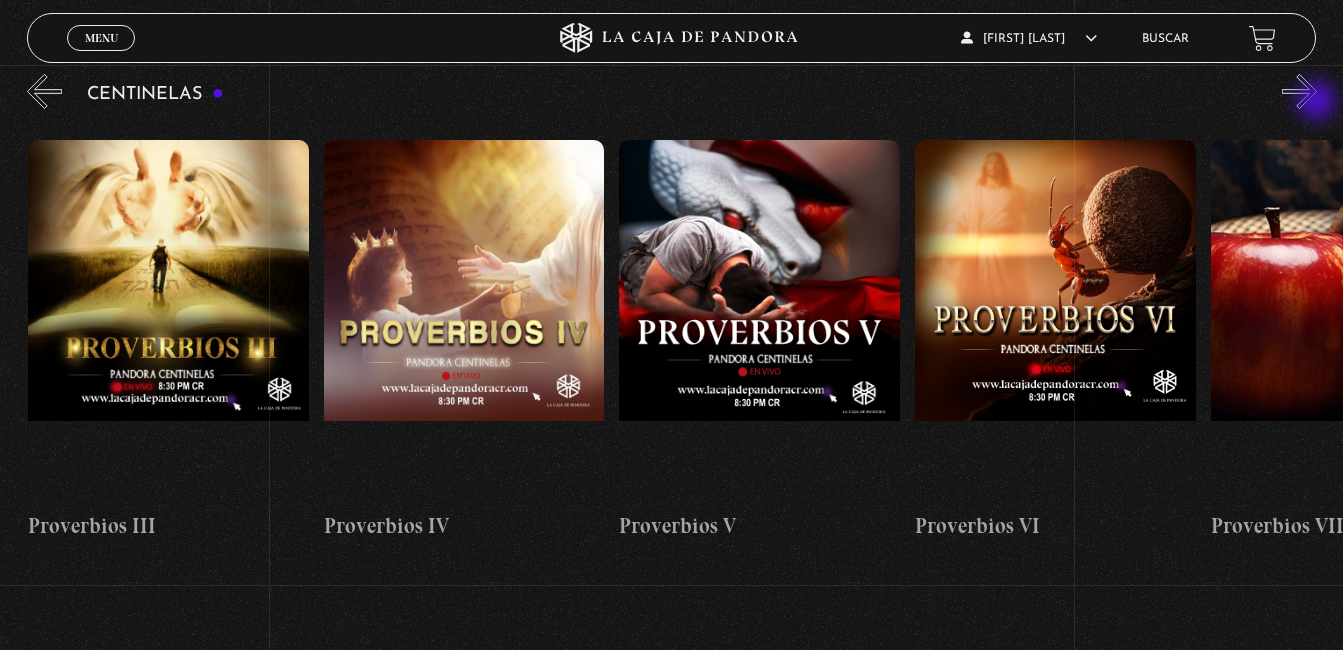 scroll, scrollTop: 0, scrollLeft: 1479, axis: horizontal 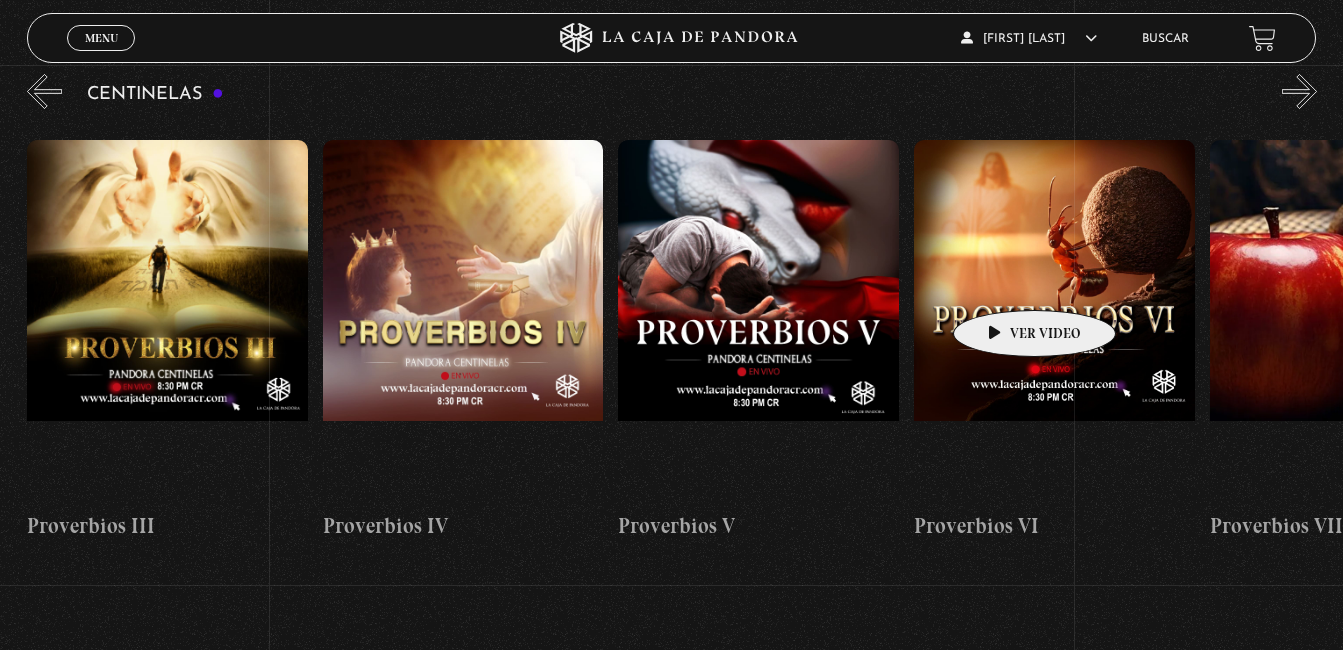 click at bounding box center (1054, 320) 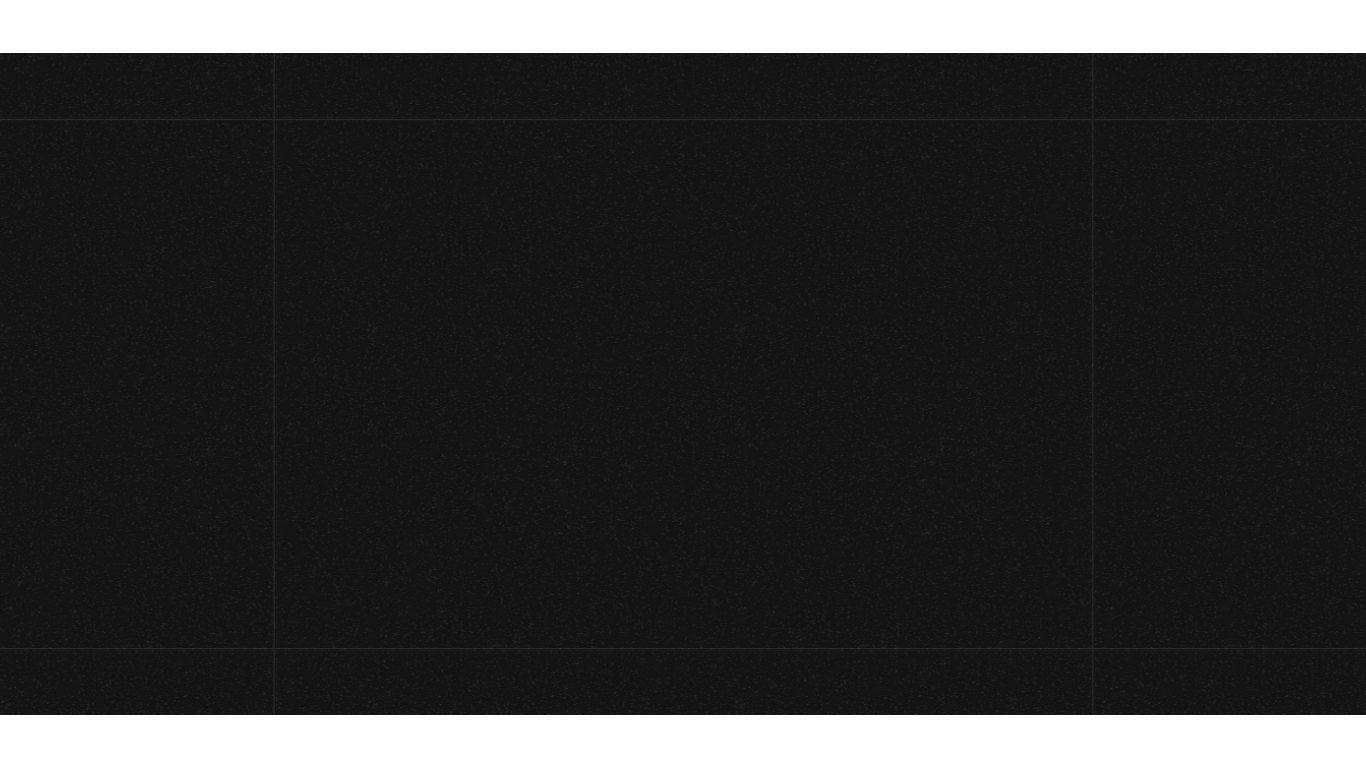 scroll, scrollTop: 0, scrollLeft: 0, axis: both 